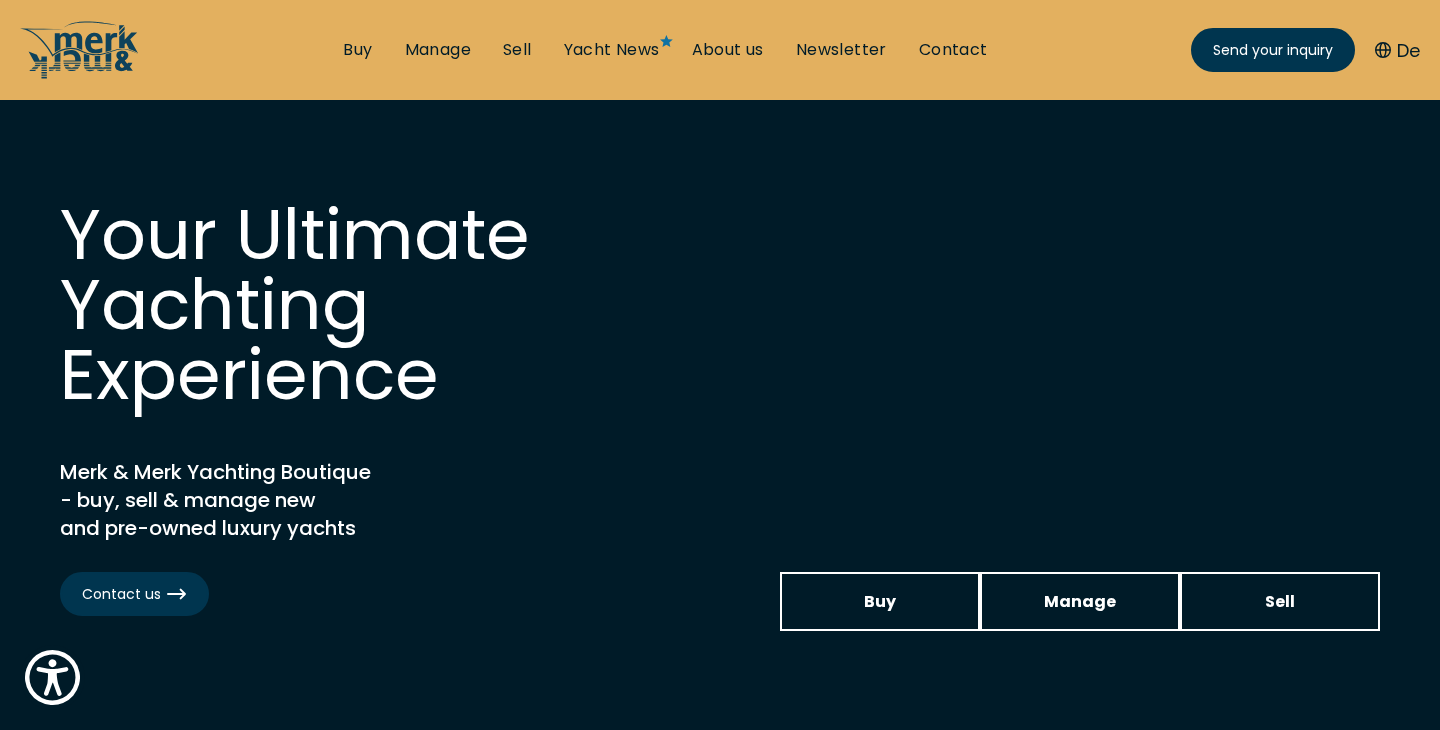 scroll, scrollTop: 0, scrollLeft: 0, axis: both 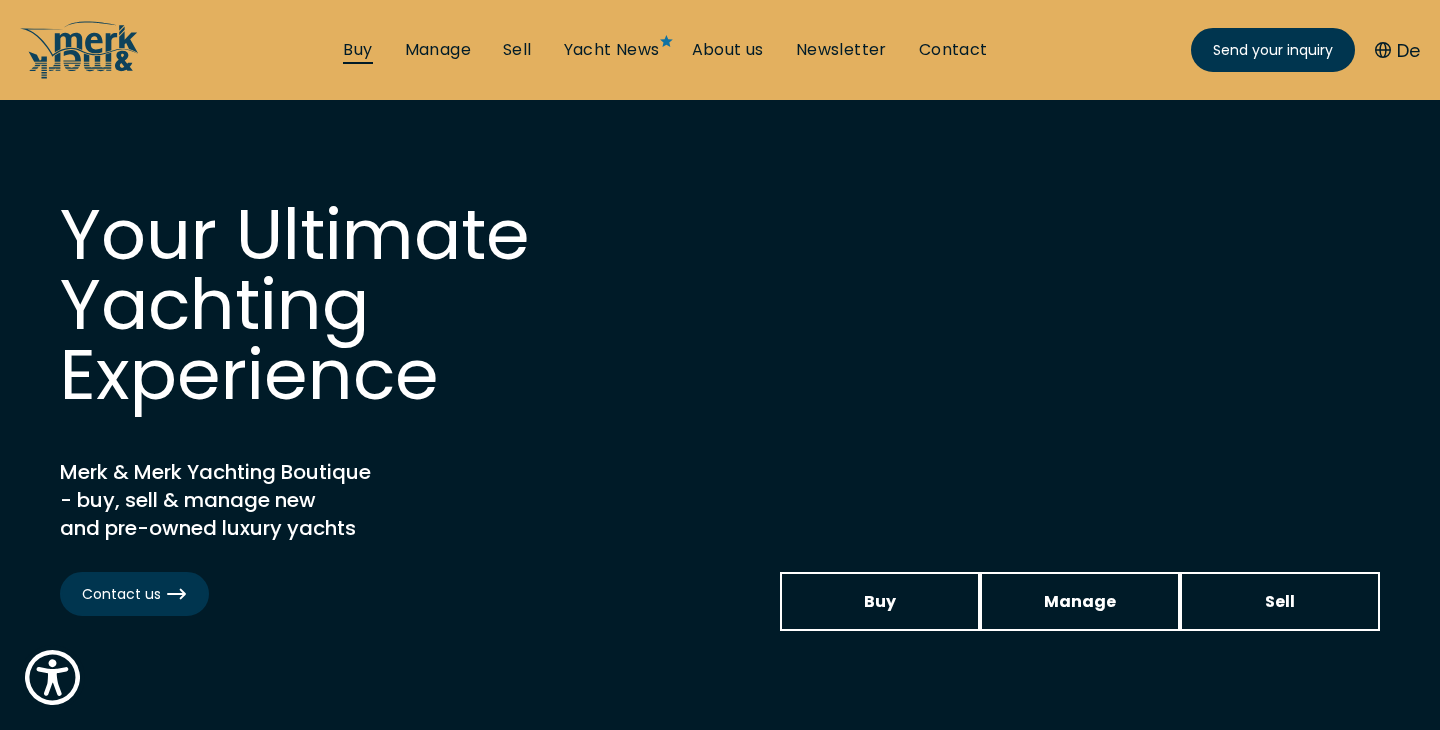 click on "Buy" at bounding box center [357, 50] 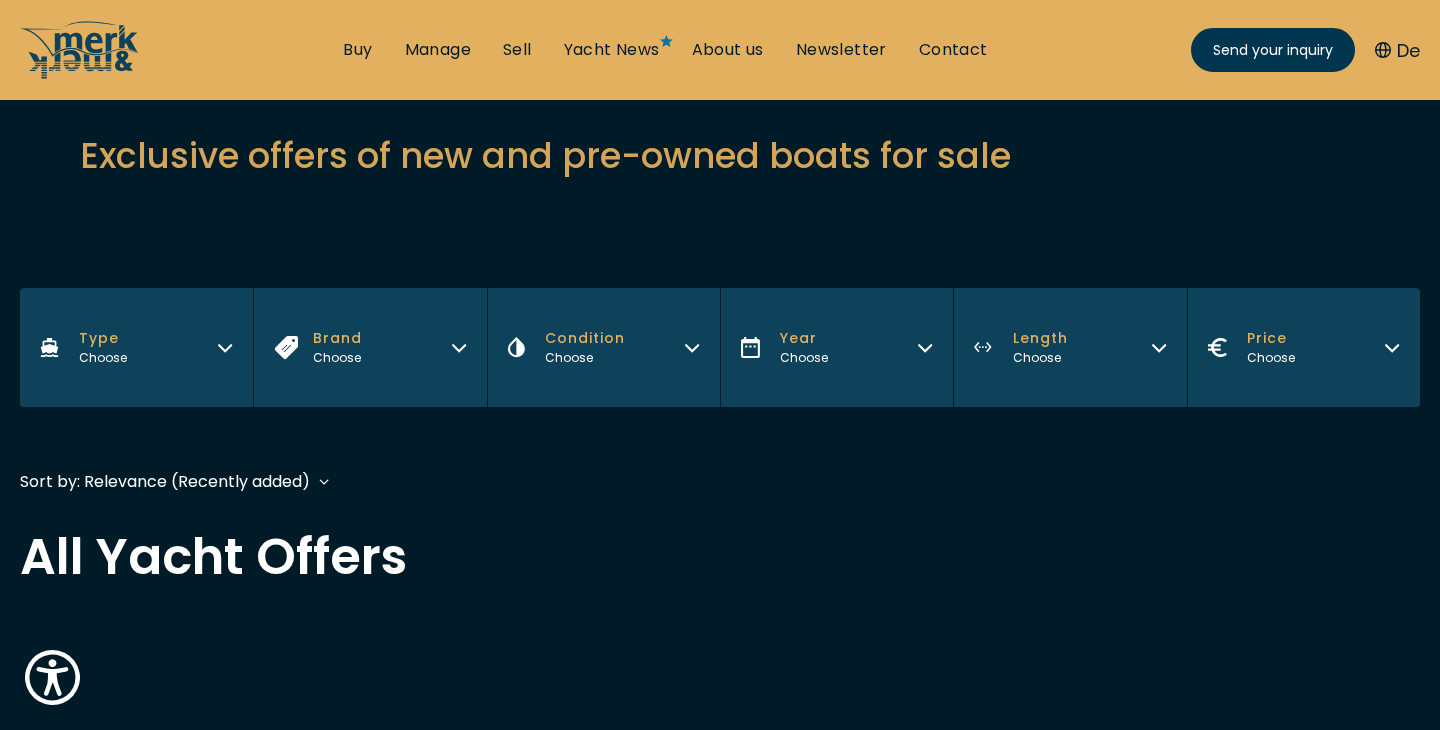 scroll, scrollTop: 0, scrollLeft: 0, axis: both 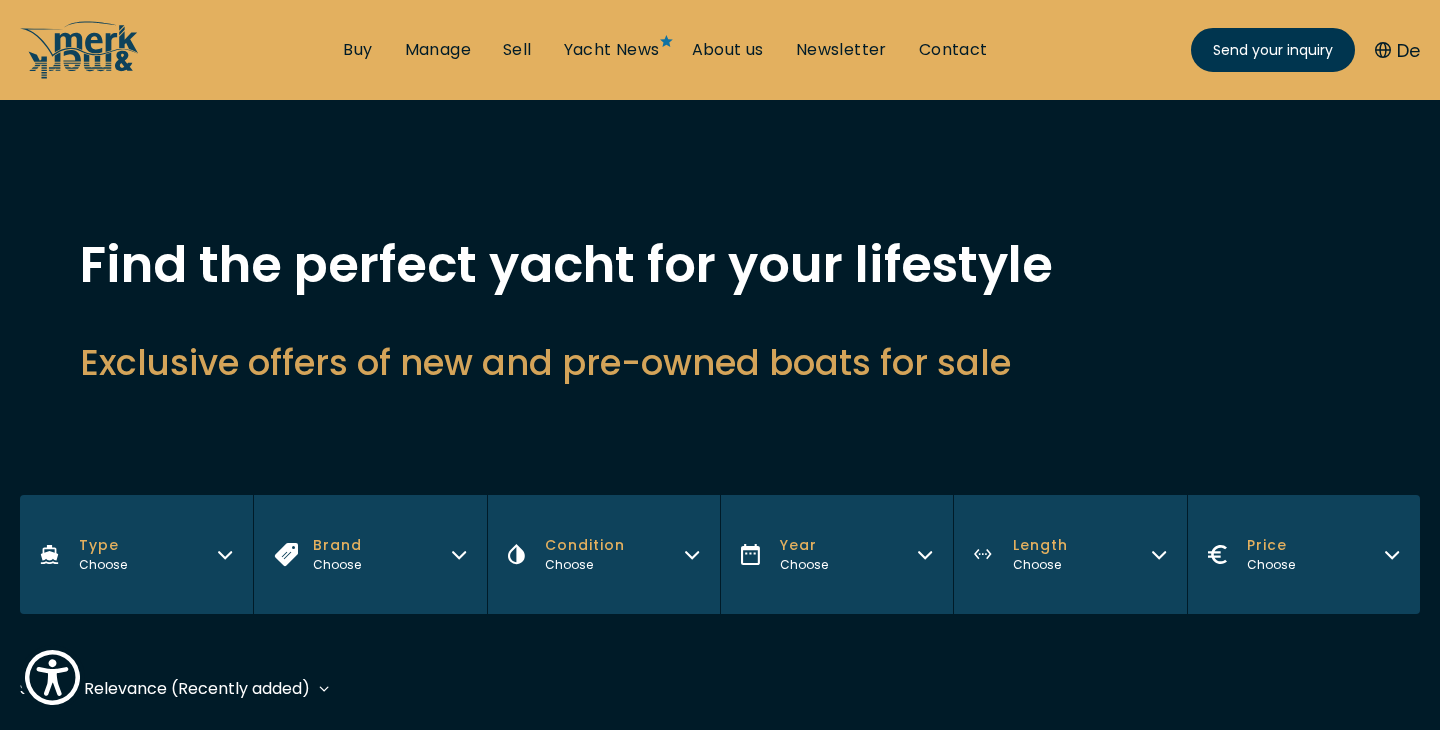 click on "Back to top Buy Manage Sell Yacht News  About us Newsletter Contact Send your inquiry Send your inquiry  De Find the perfect yacht for your lifestyle Exclusive offers of new and pre-owned boats for sale Filters Type Choose Brand Choose Condition Choose Year Choose Length Choose Price Choose Sort by:   Relevance (Recently added) Year (Oldest first) Price (High to Low) Price (Low to High)  Length (High to Low) Length (Low to High) Year (Newest first) Sort by:   Relevance (Recently added) Relevance (Recently added) Year (Oldest first) Price (High to Low) Price (Low to High)  Length (High to Low) Length (Low to High) Year (Newest first) Relevance (Recently added) Year (Oldest first) Price (High to Low) Price (Low to High)  Length (High to Low) Length (Low to High) Year (Newest first) All Yacht Offers Your yacht brokerage in Croatia, at Lake Constance and on Mallorca
New Yachts for Sale
Used Yachts for Sale
Motor Yachts for Sale
Sailing Yachts for Sale Contact +385 (0)91 346 - 7775 Newsletter Language" at bounding box center [720, 1616] 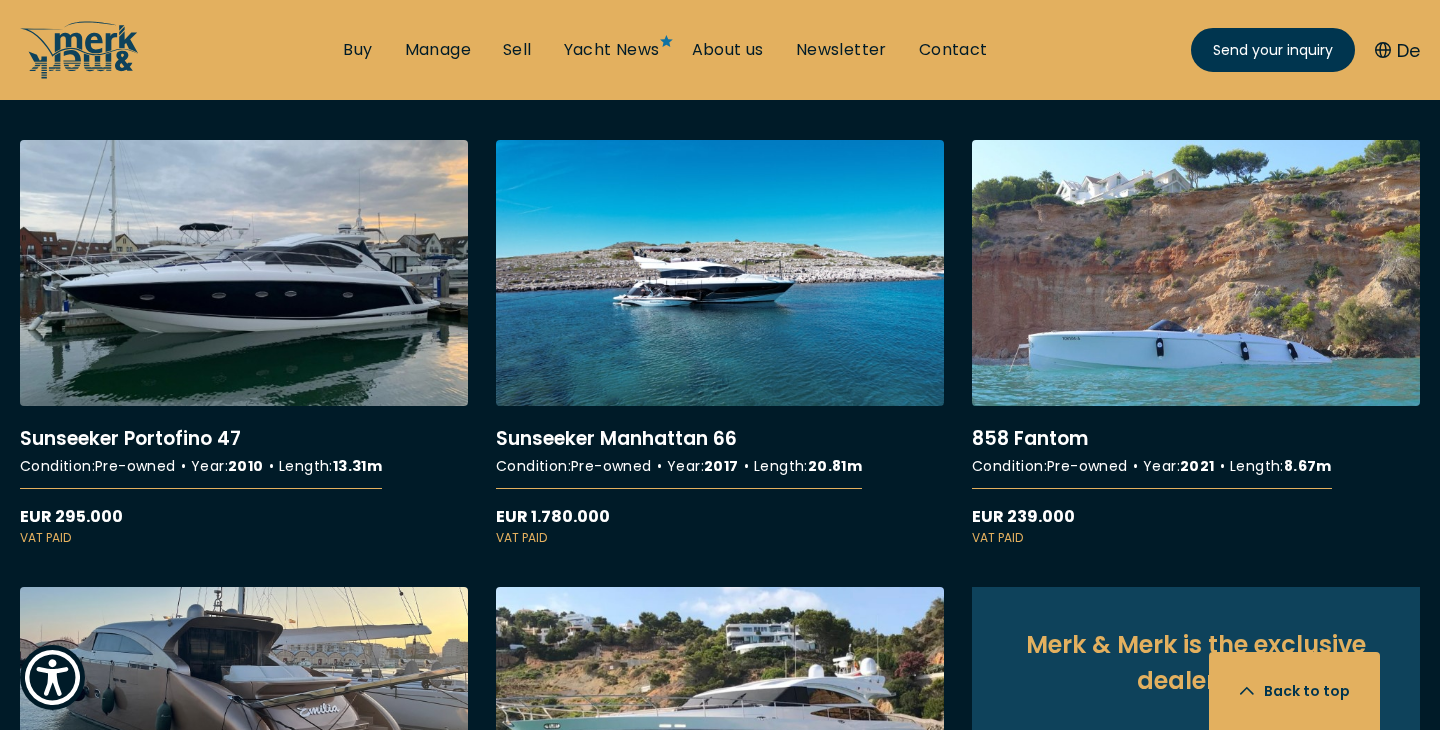 scroll, scrollTop: 1794, scrollLeft: 0, axis: vertical 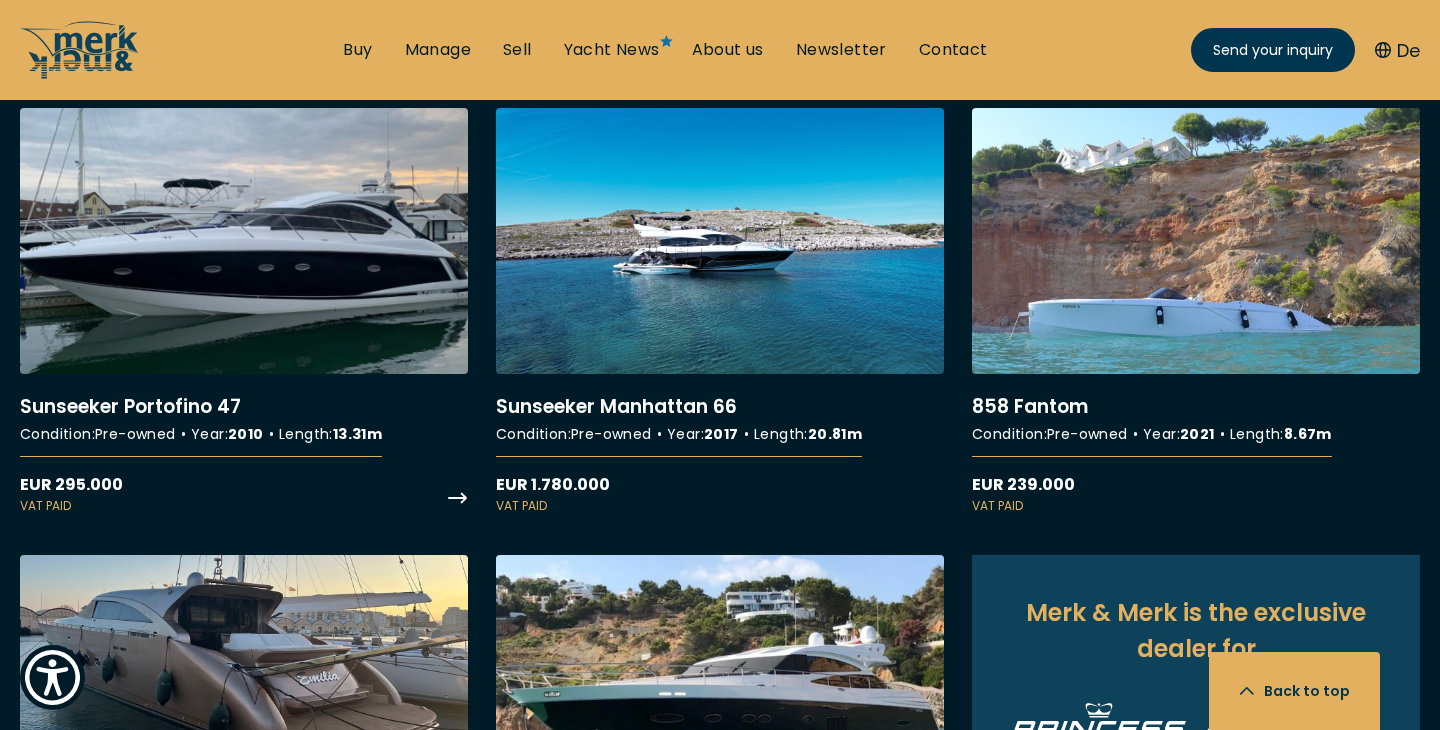 click on "More details about  Sunseeker Portofino 47" at bounding box center (244, 311) 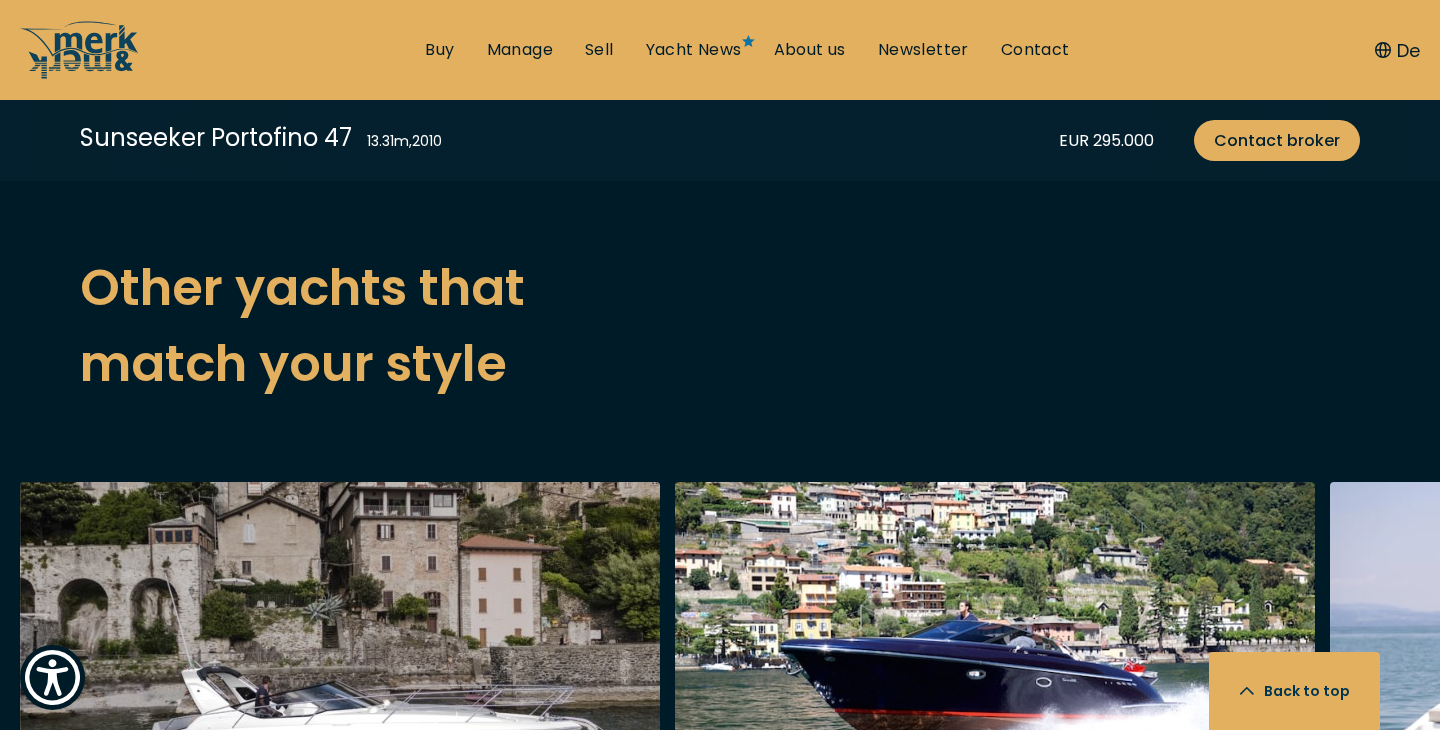 scroll, scrollTop: 4034, scrollLeft: 0, axis: vertical 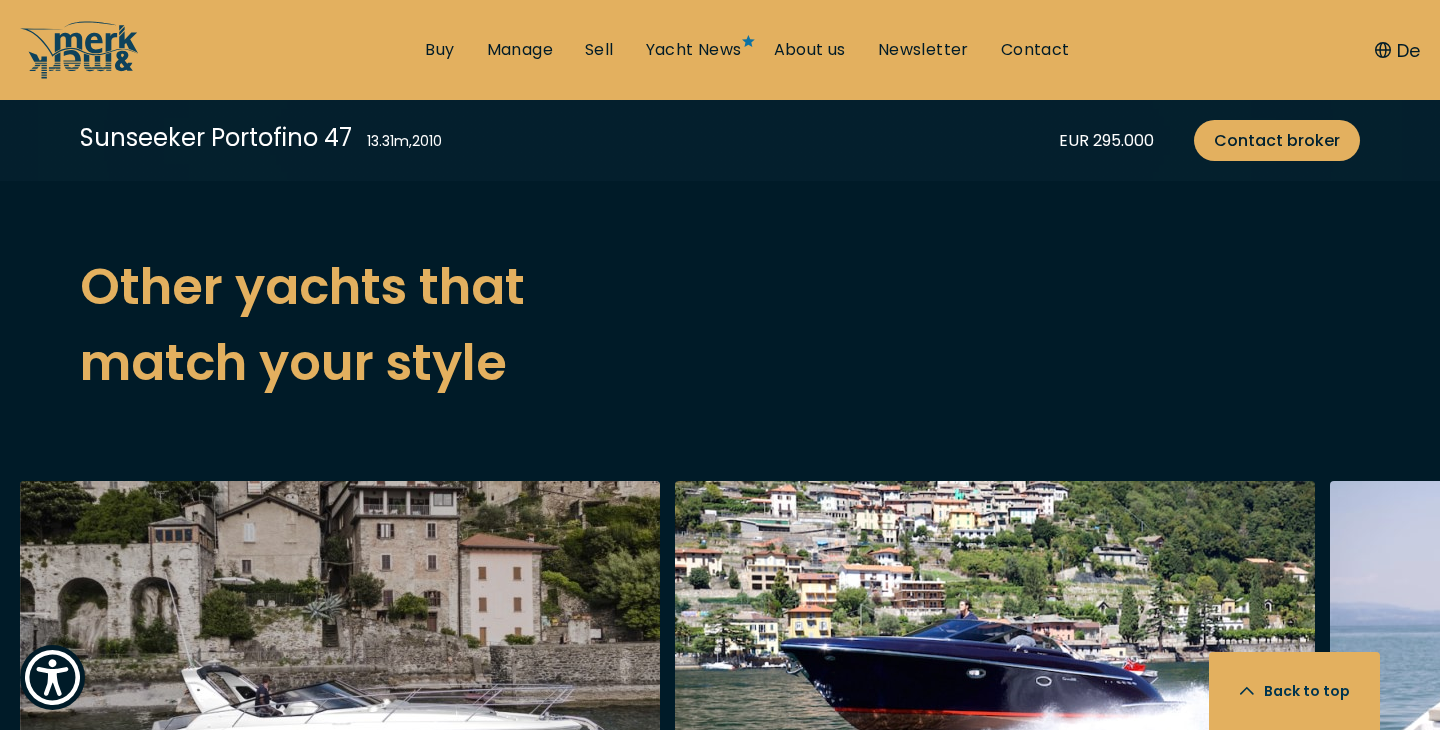 click on "Call us" at bounding box center (229, -1) 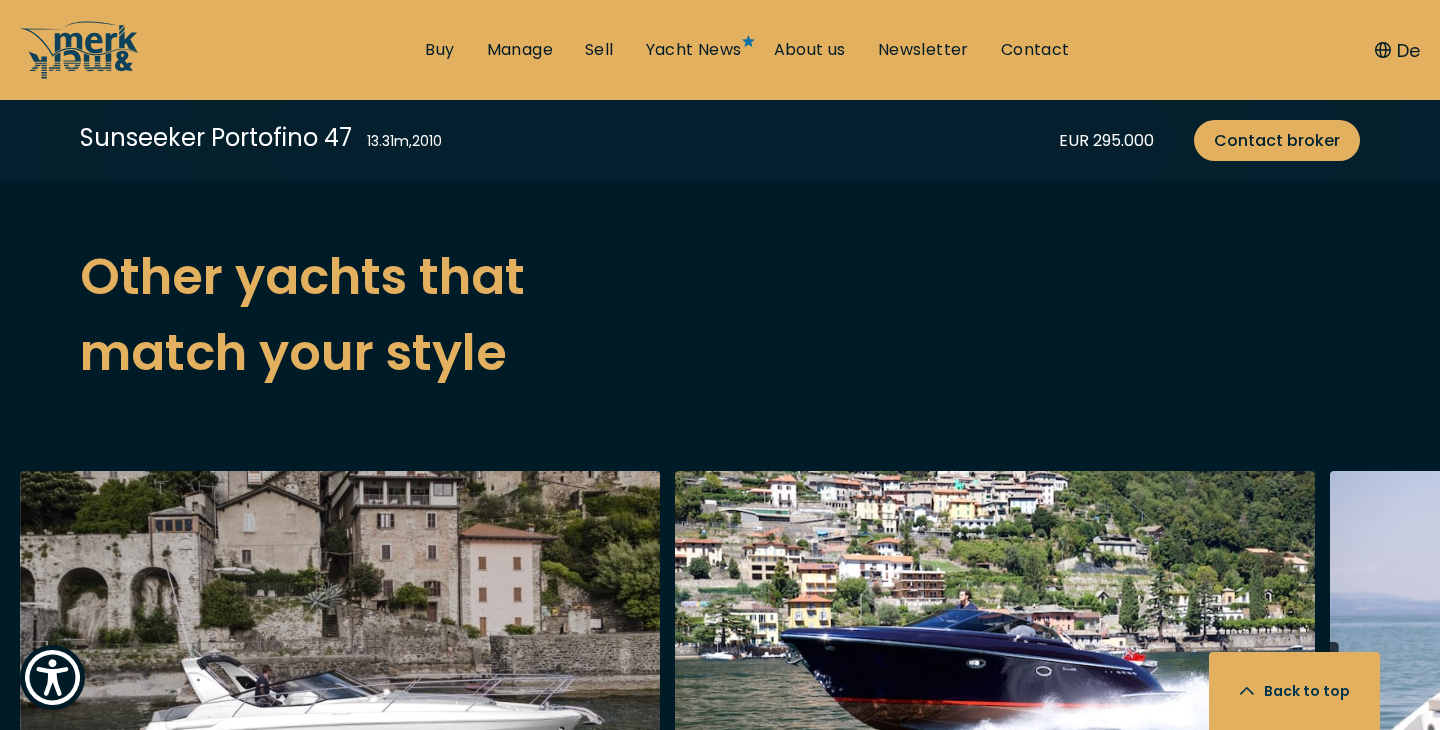 scroll, scrollTop: 4036, scrollLeft: 0, axis: vertical 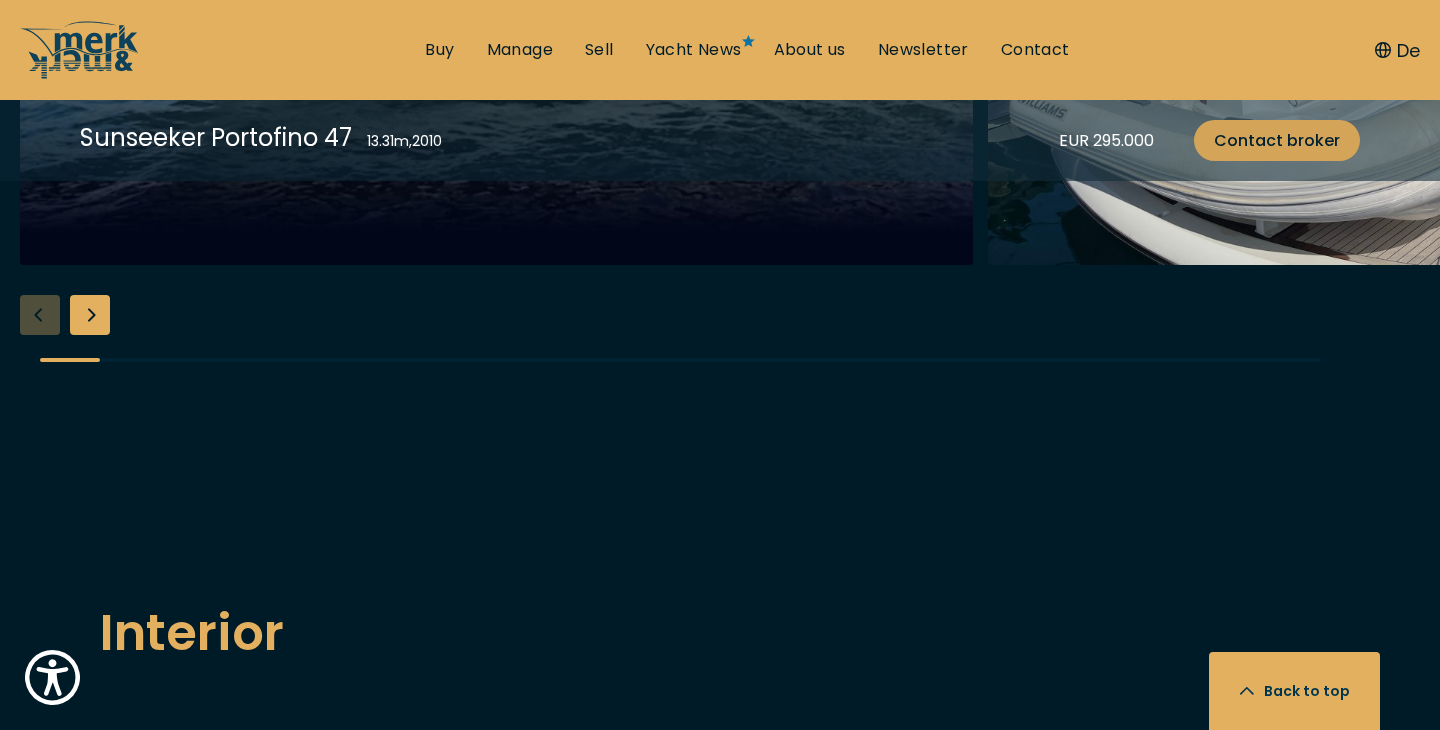 click on "Contact broker" at bounding box center (1277, 140) 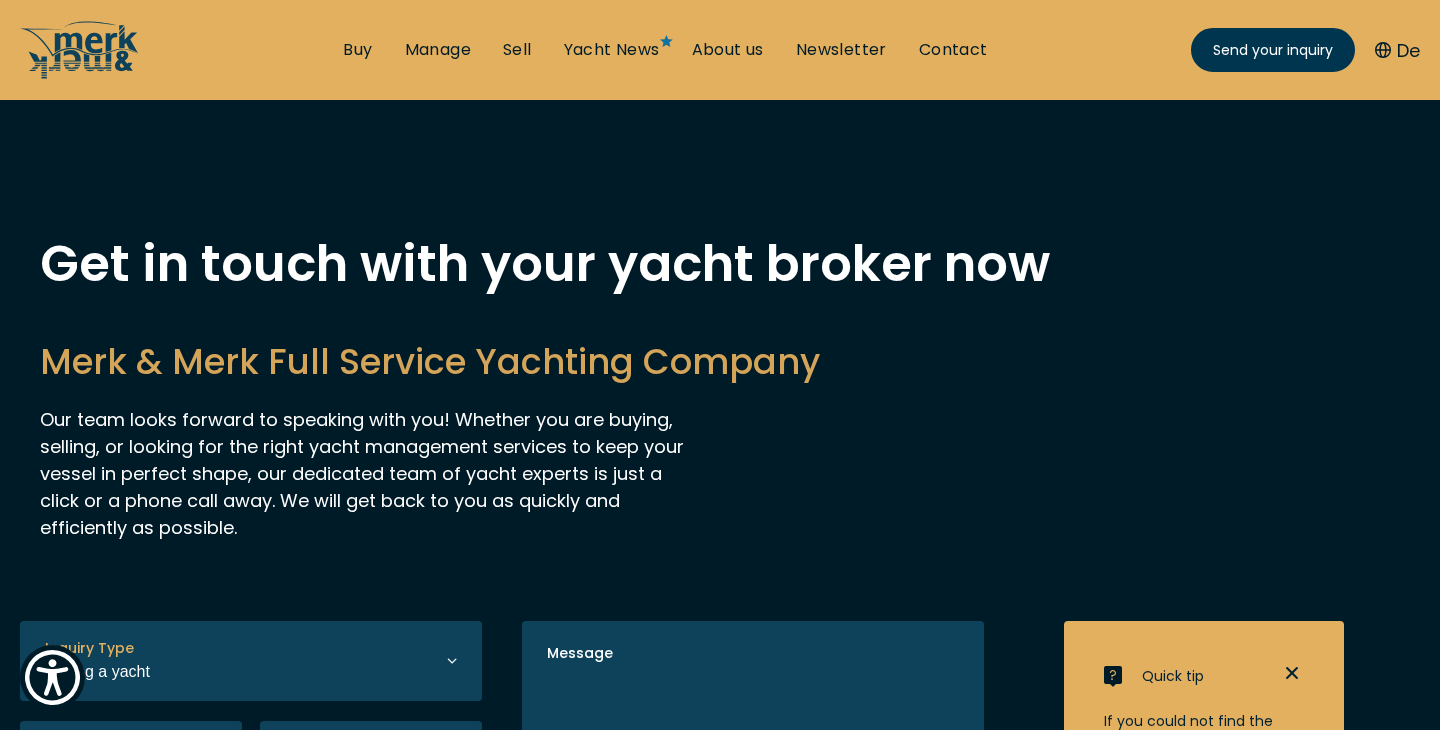 scroll, scrollTop: 0, scrollLeft: 0, axis: both 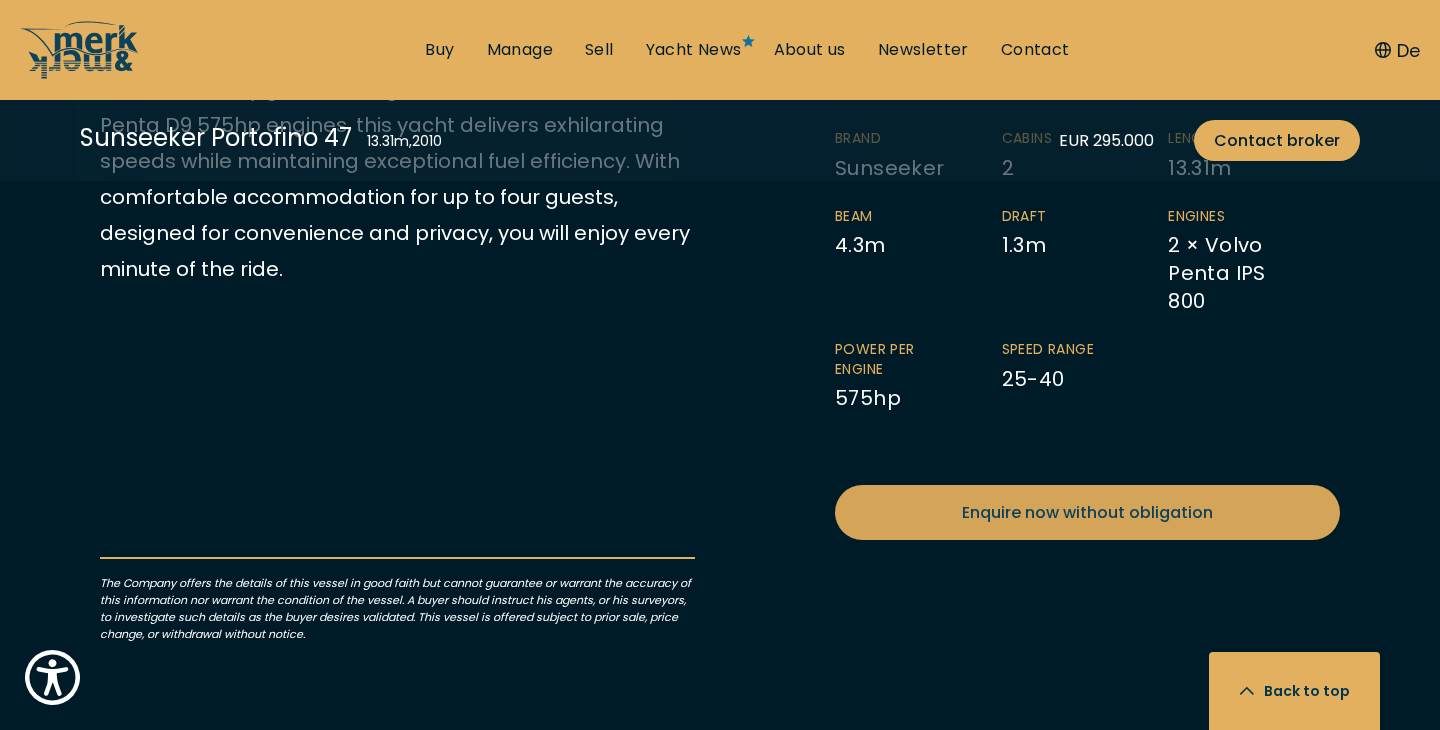 click on "Enquire now without obligation" at bounding box center (1087, 512) 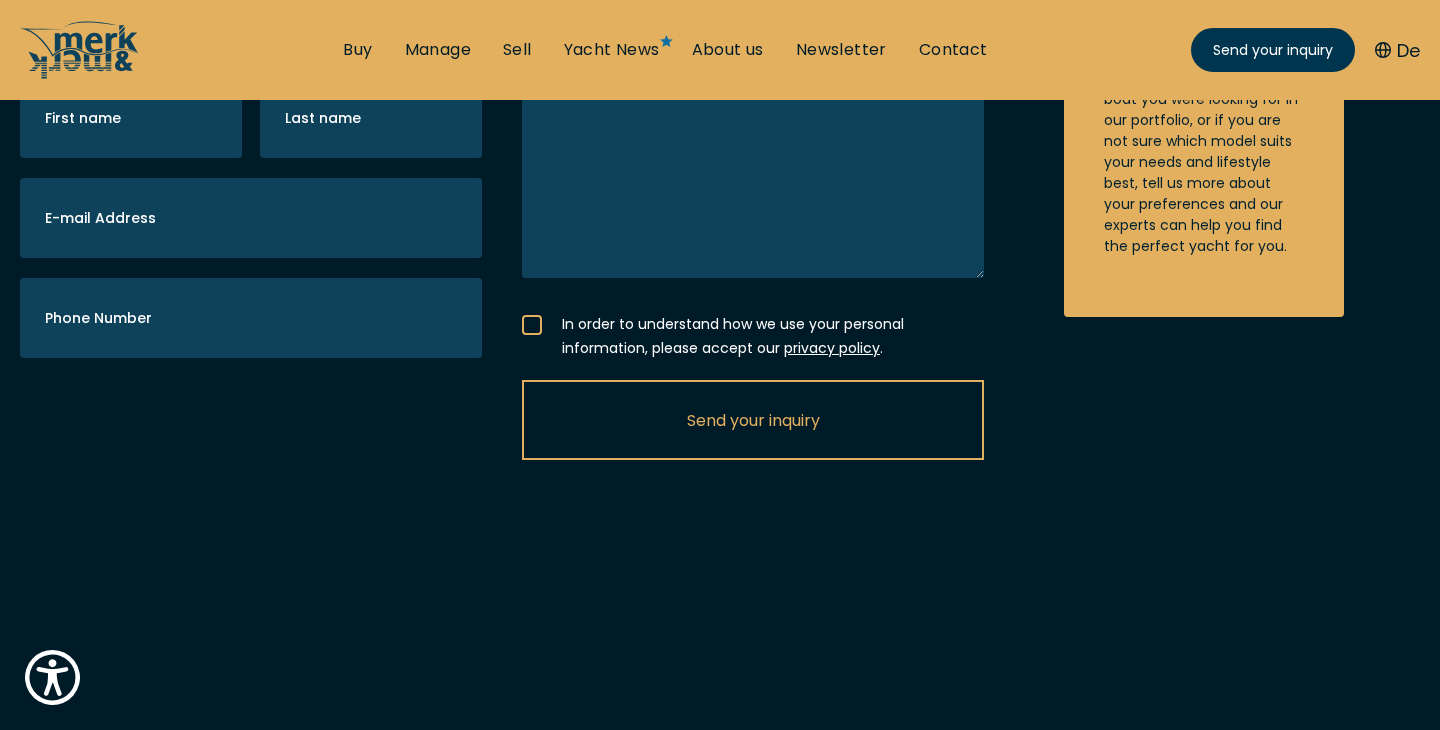 scroll, scrollTop: 0, scrollLeft: 0, axis: both 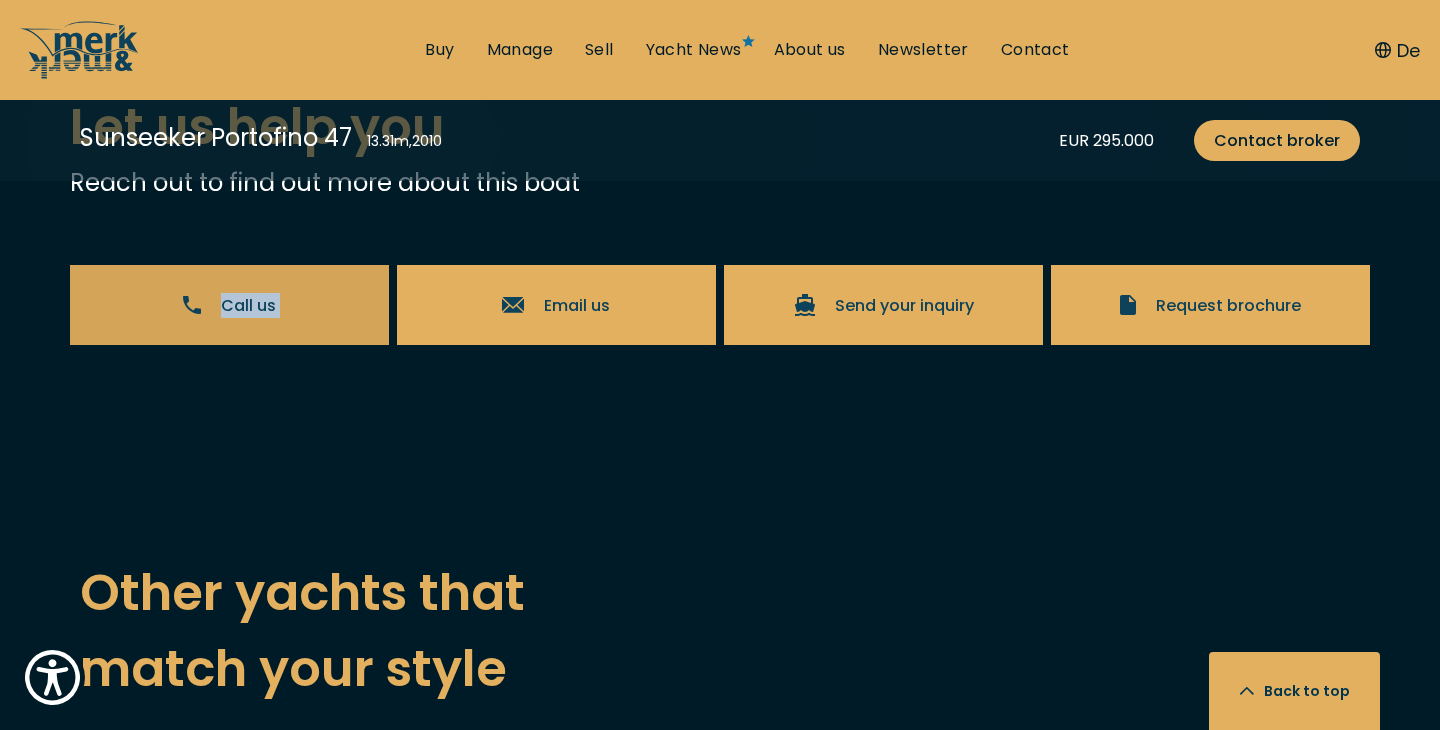 click on "Call us" at bounding box center (248, 305) 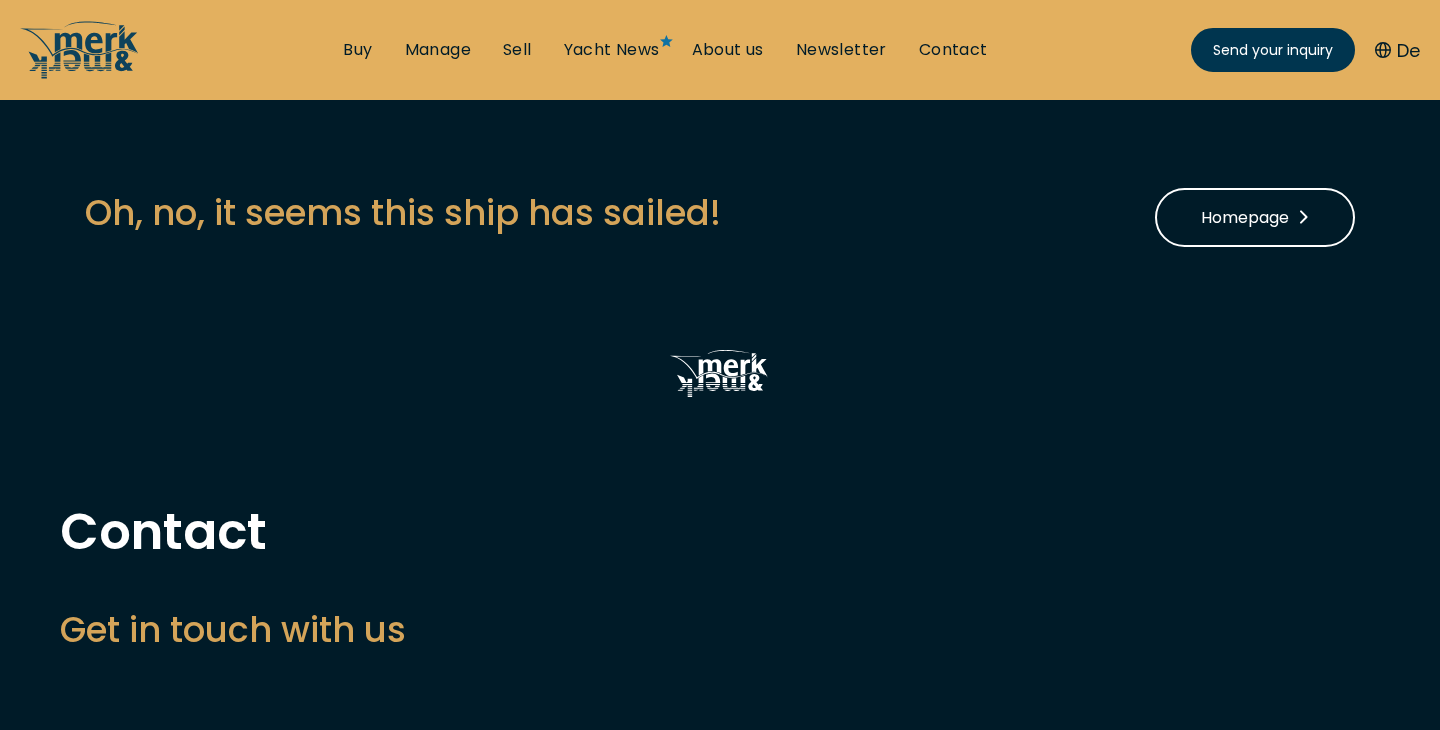 scroll, scrollTop: 0, scrollLeft: 0, axis: both 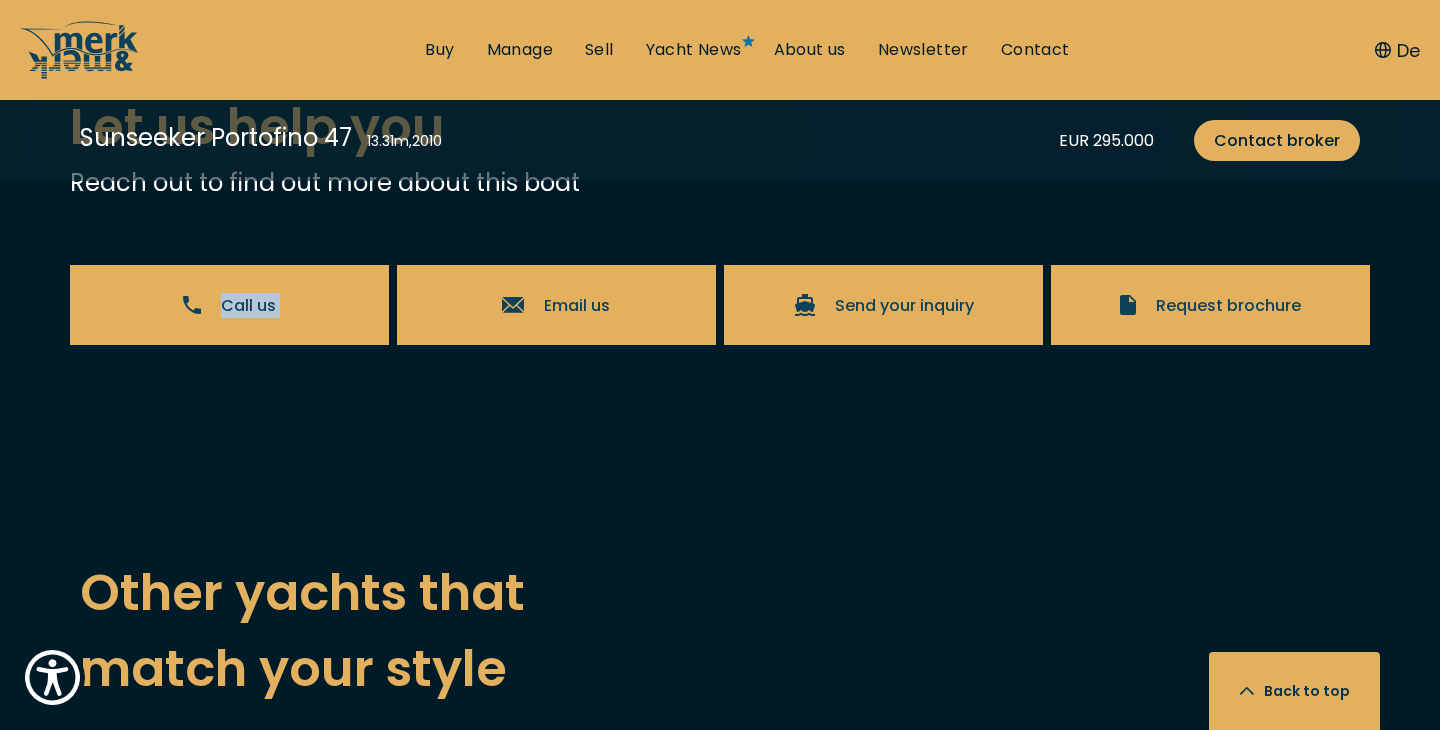 click on "Other yachts that match your style" at bounding box center [720, 631] 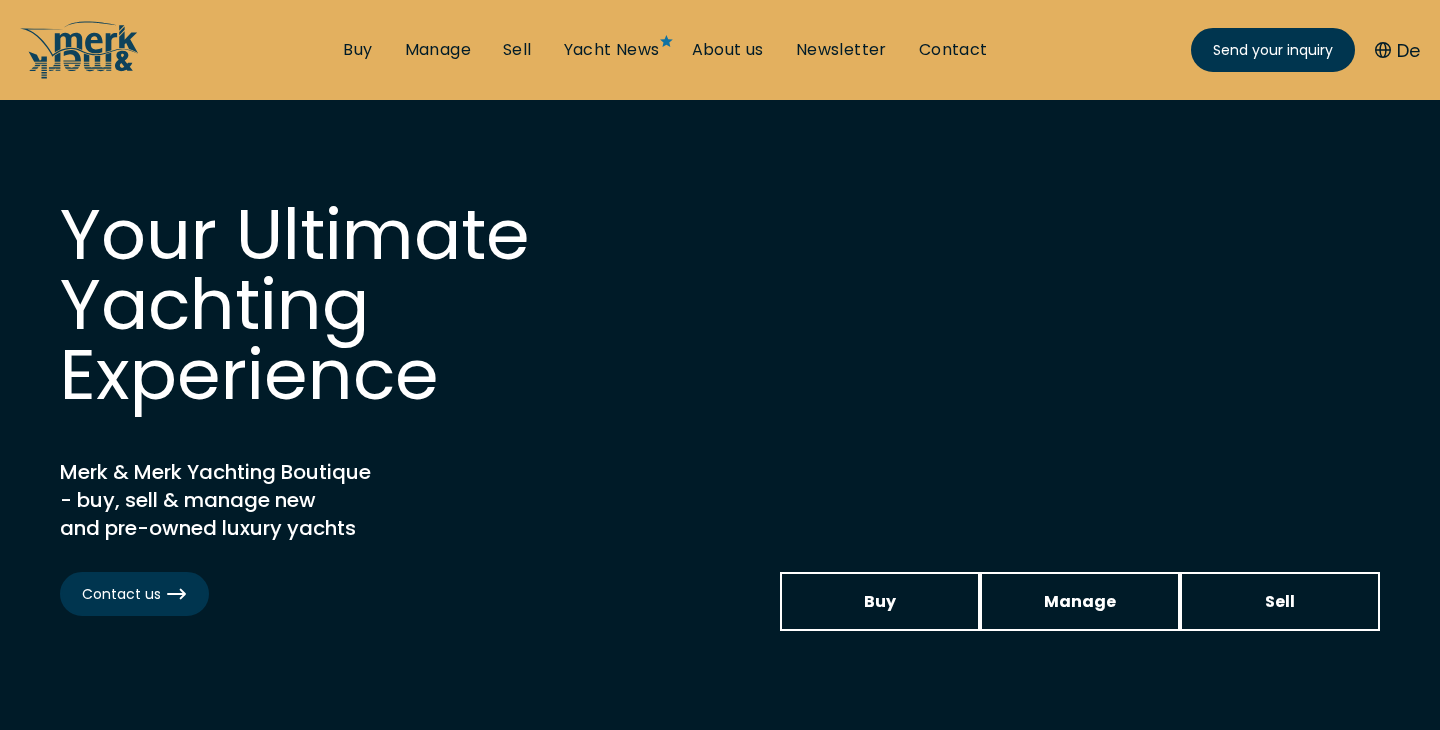 scroll, scrollTop: 0, scrollLeft: 0, axis: both 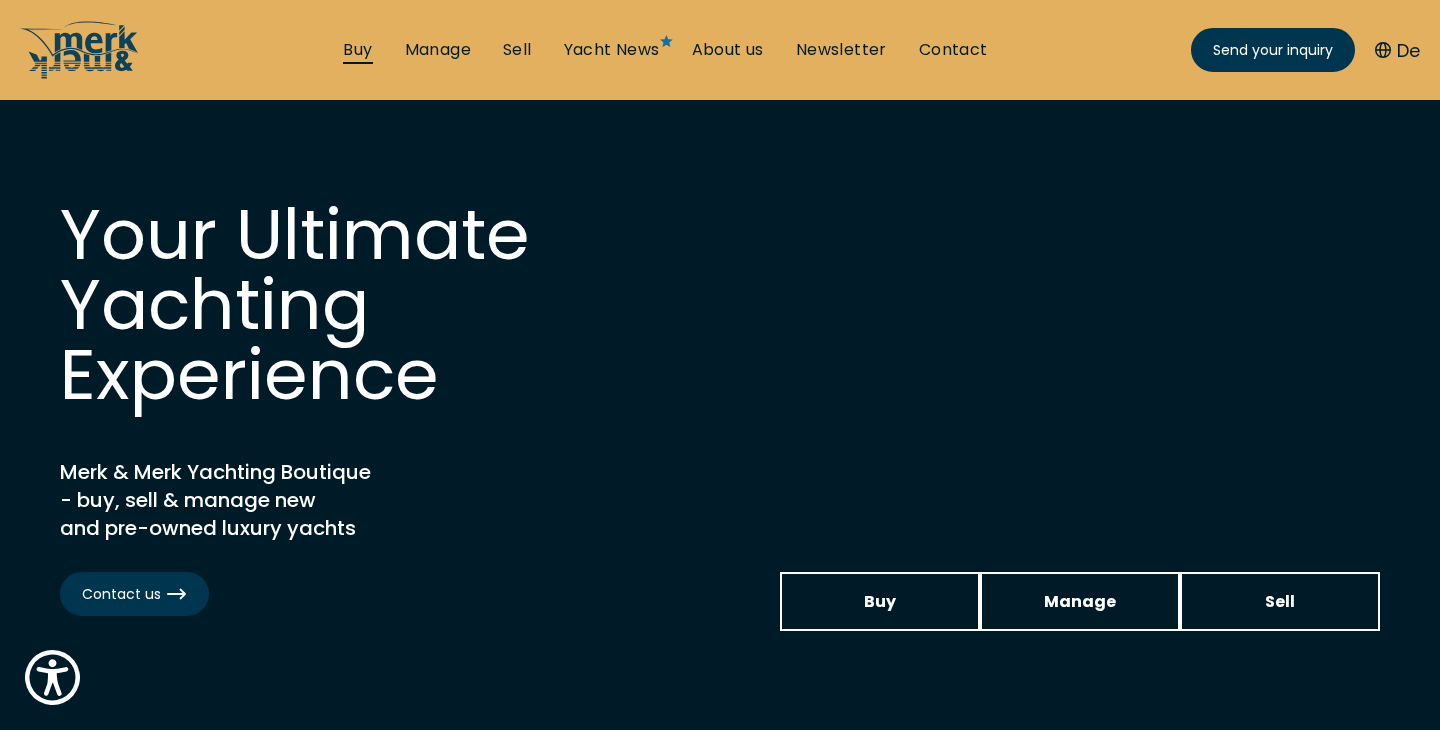 click on "Buy" at bounding box center (357, 50) 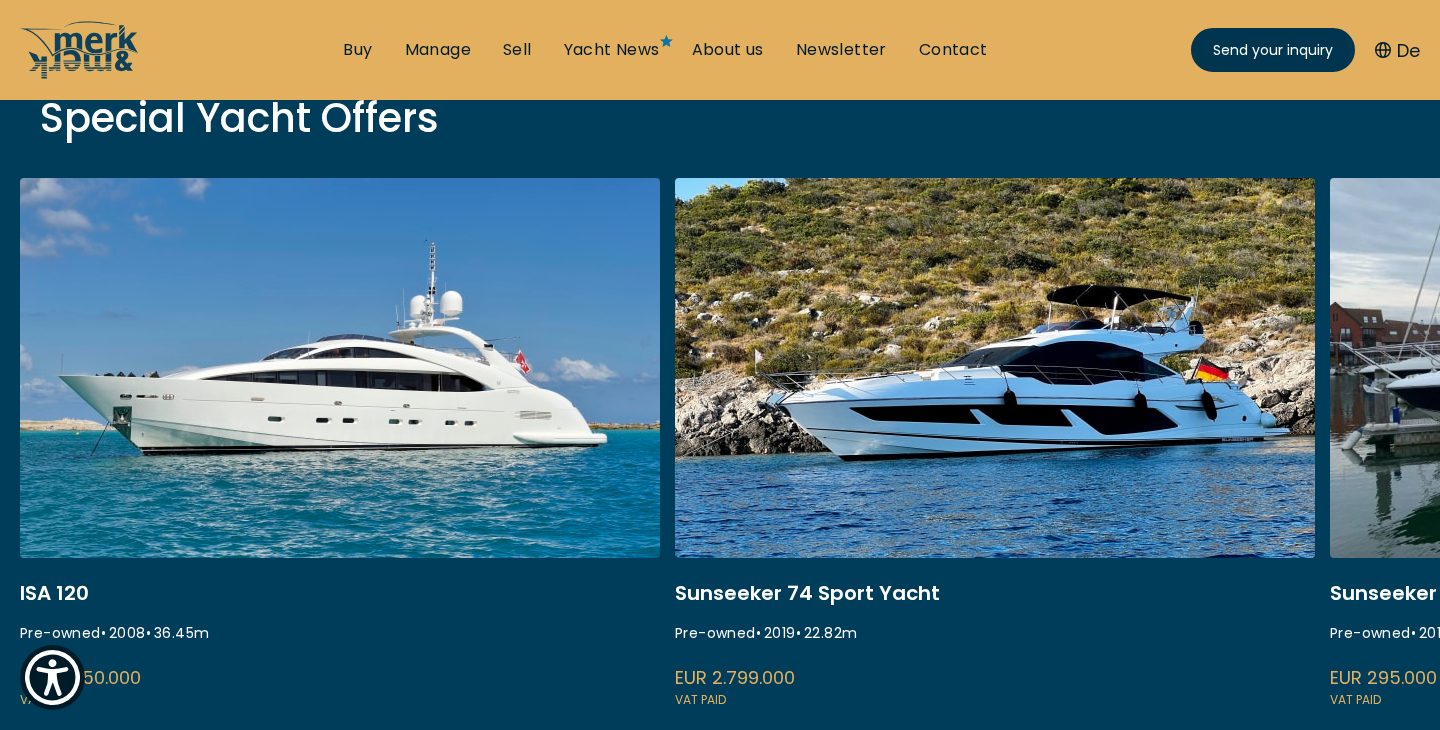 scroll, scrollTop: 739, scrollLeft: 0, axis: vertical 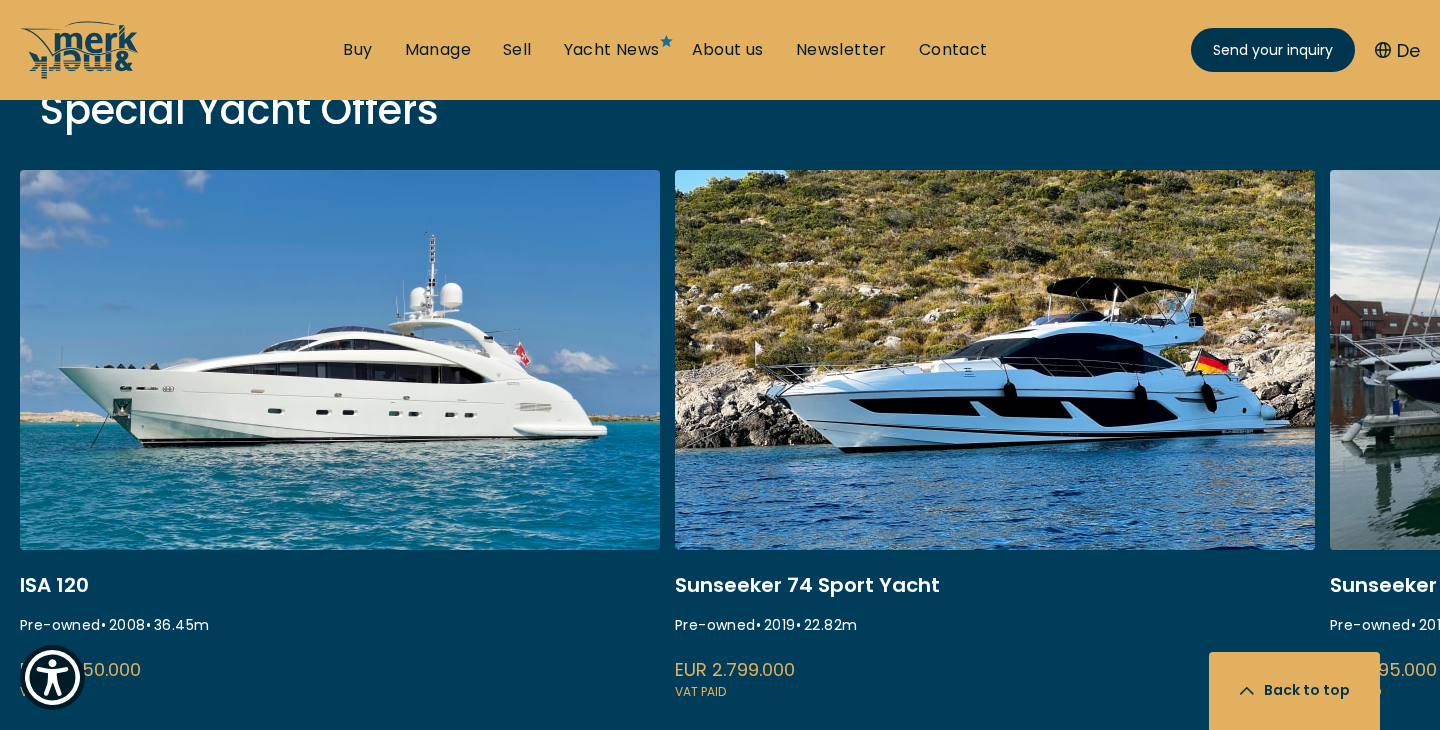 click at bounding box center [995, 436] 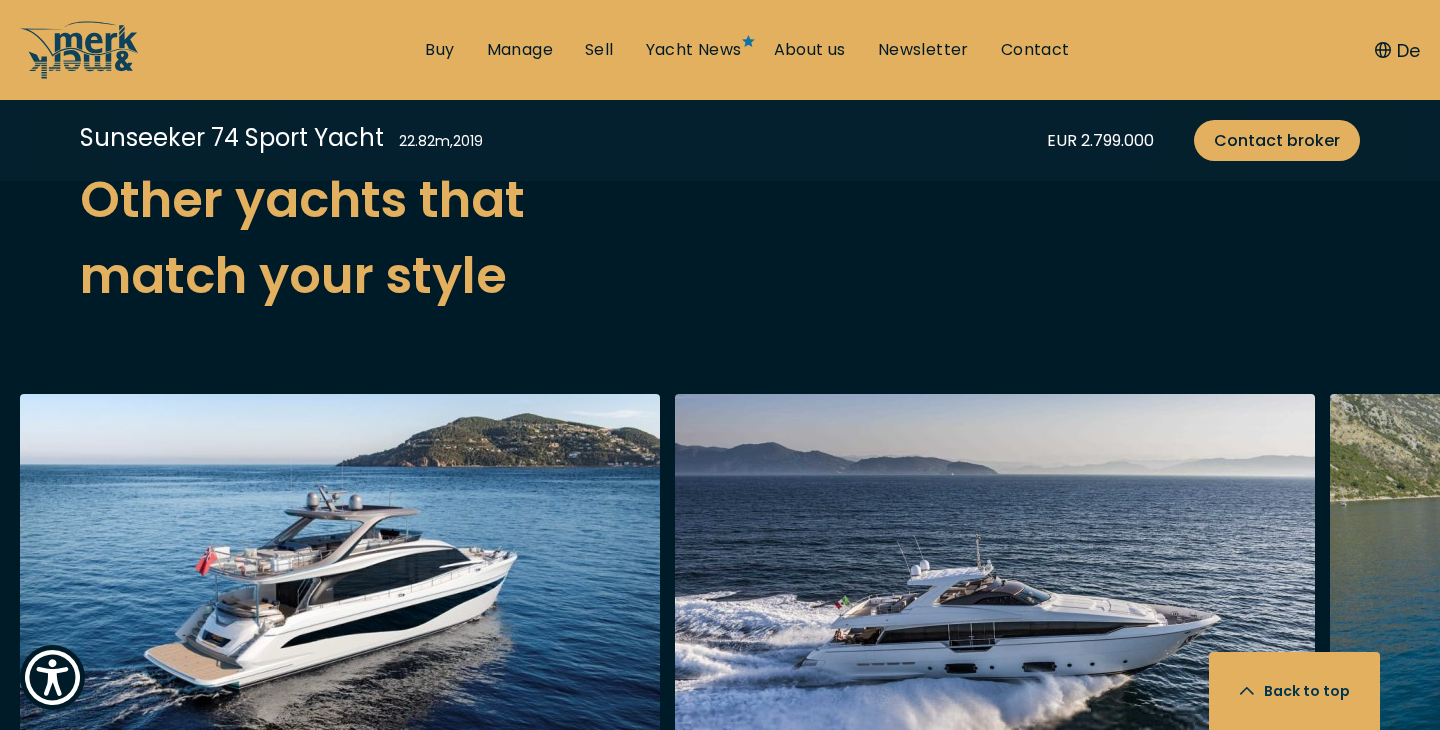 scroll, scrollTop: 4344, scrollLeft: 0, axis: vertical 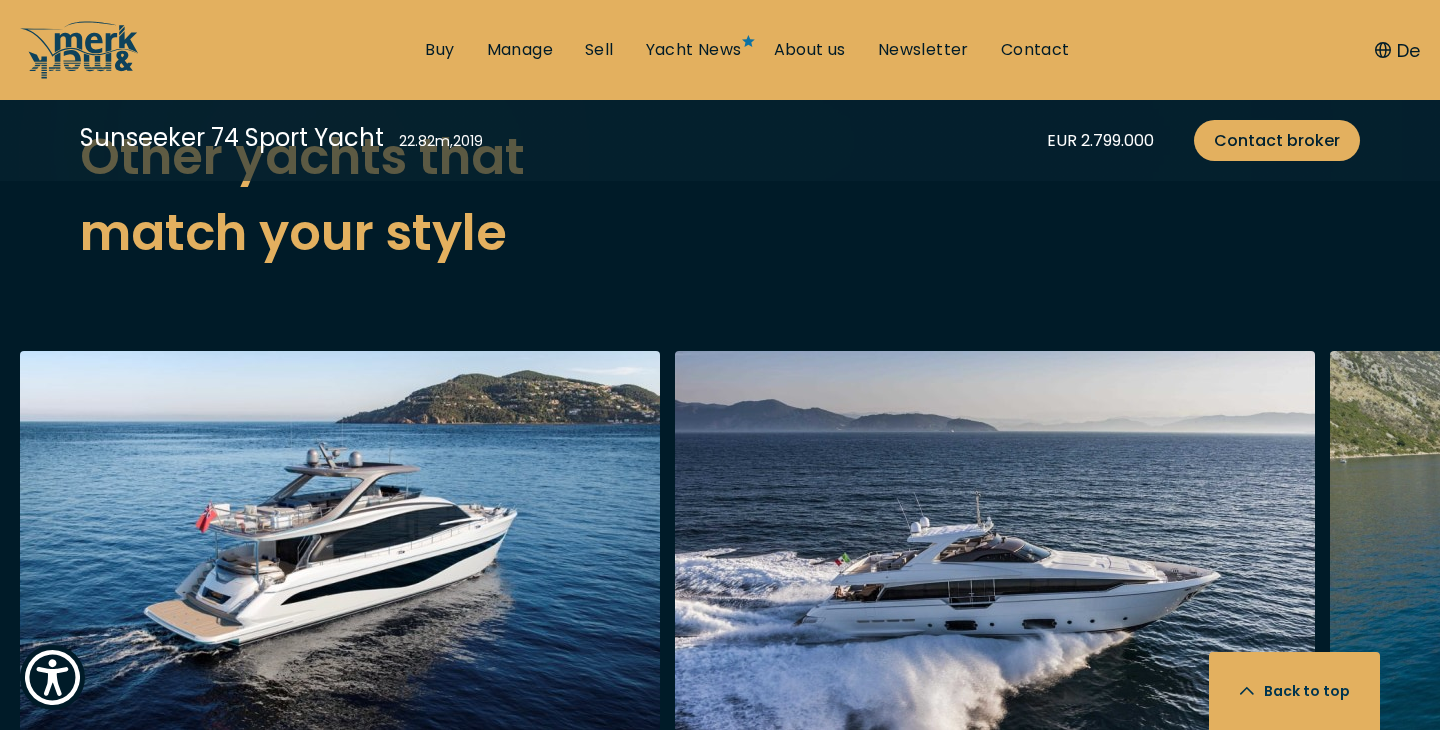 click on "Let us help you Reach out to find out more about this boat Call us Email us Send your inquiry Request brochure" at bounding box center (720, -214) 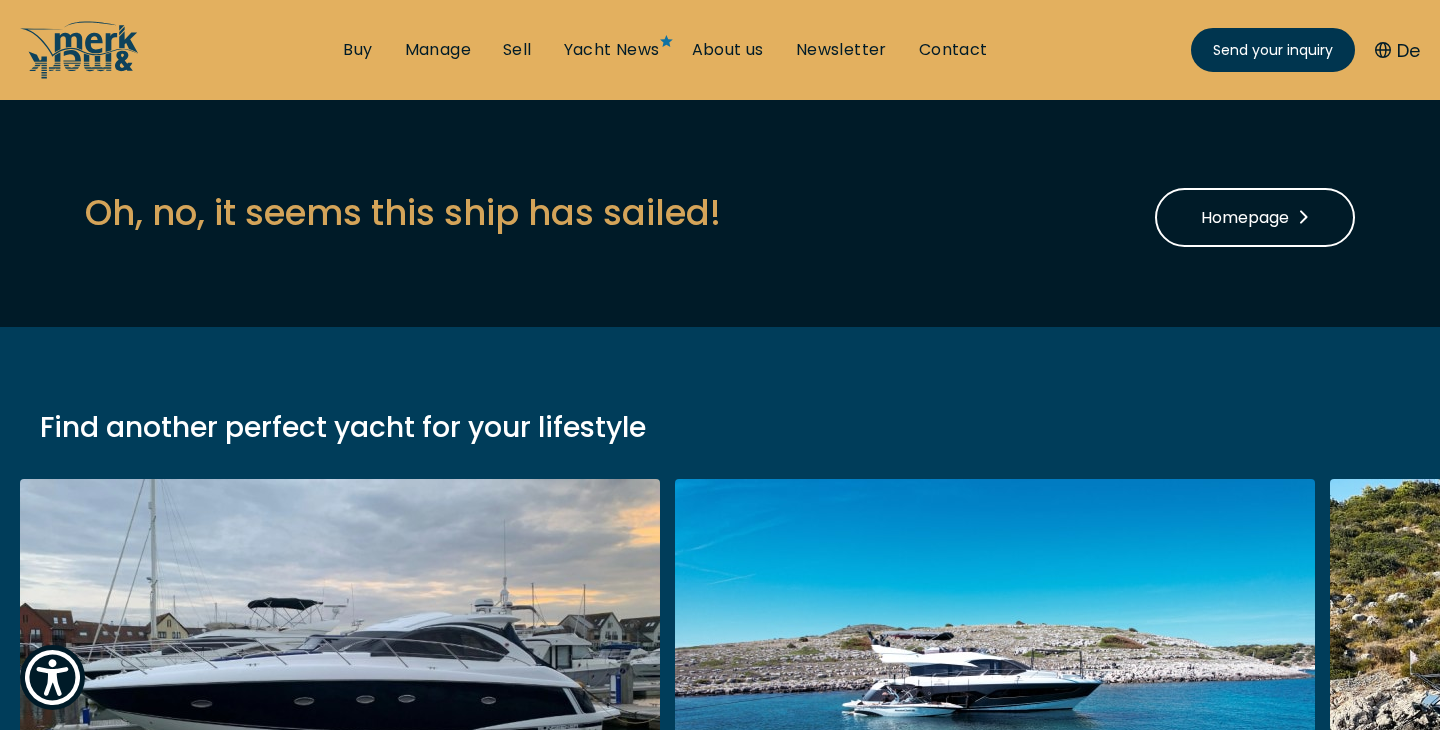 scroll, scrollTop: 0, scrollLeft: 0, axis: both 